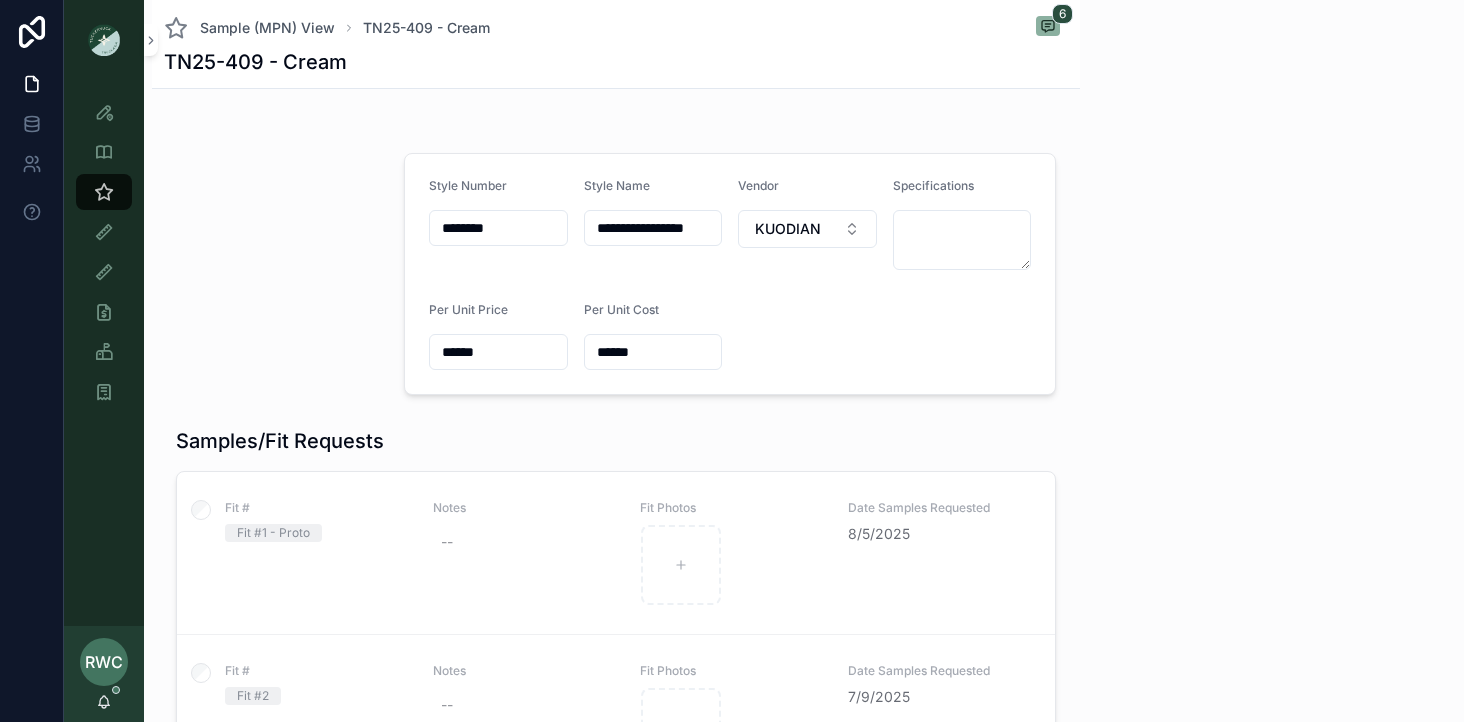 scroll, scrollTop: 0, scrollLeft: 0, axis: both 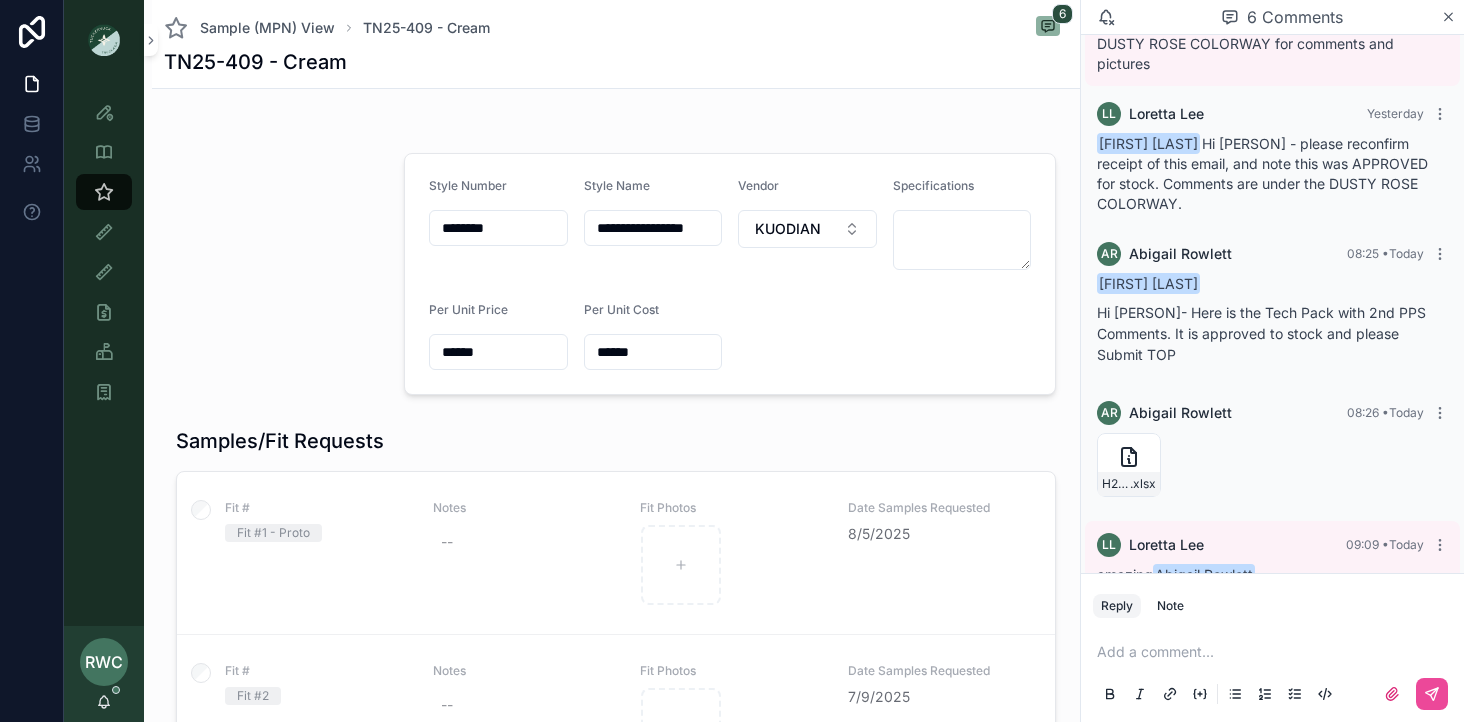 click at bounding box center (274, 274) 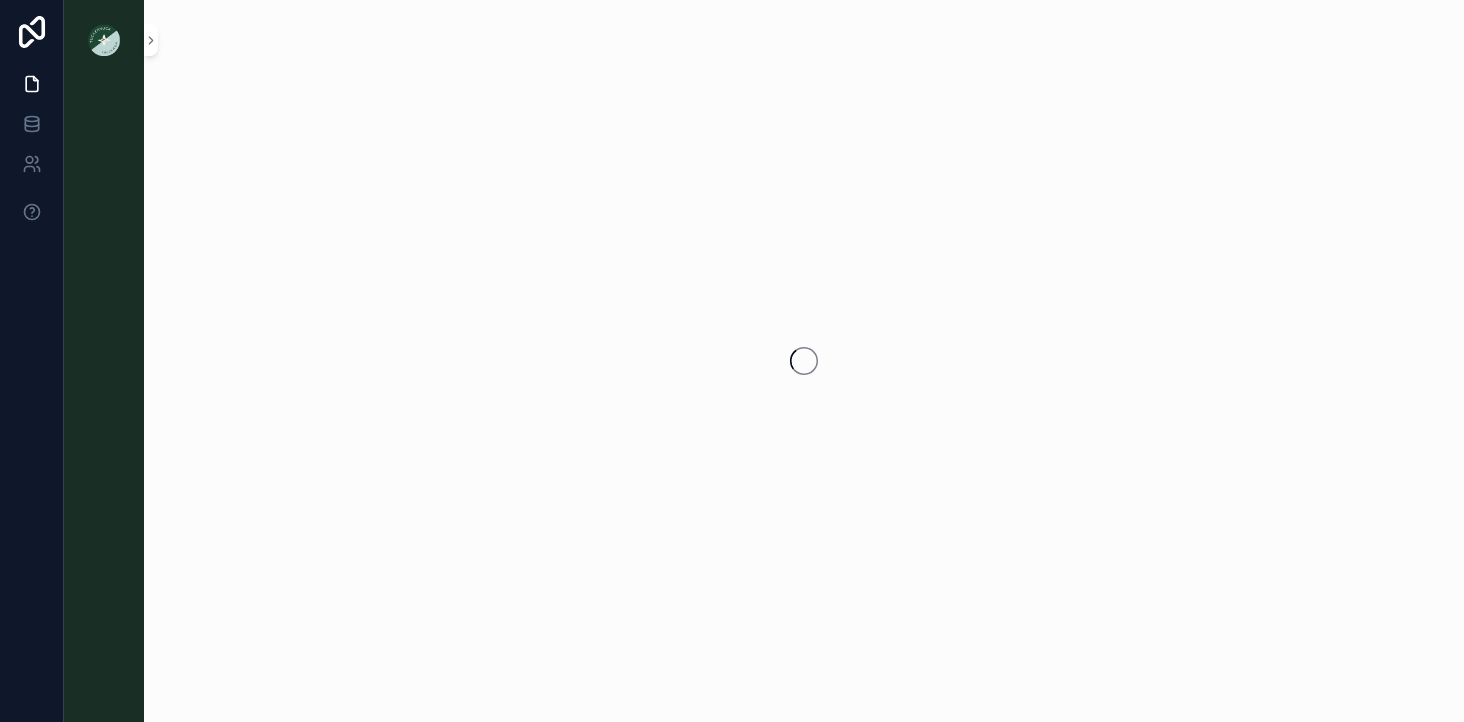 scroll, scrollTop: 0, scrollLeft: 0, axis: both 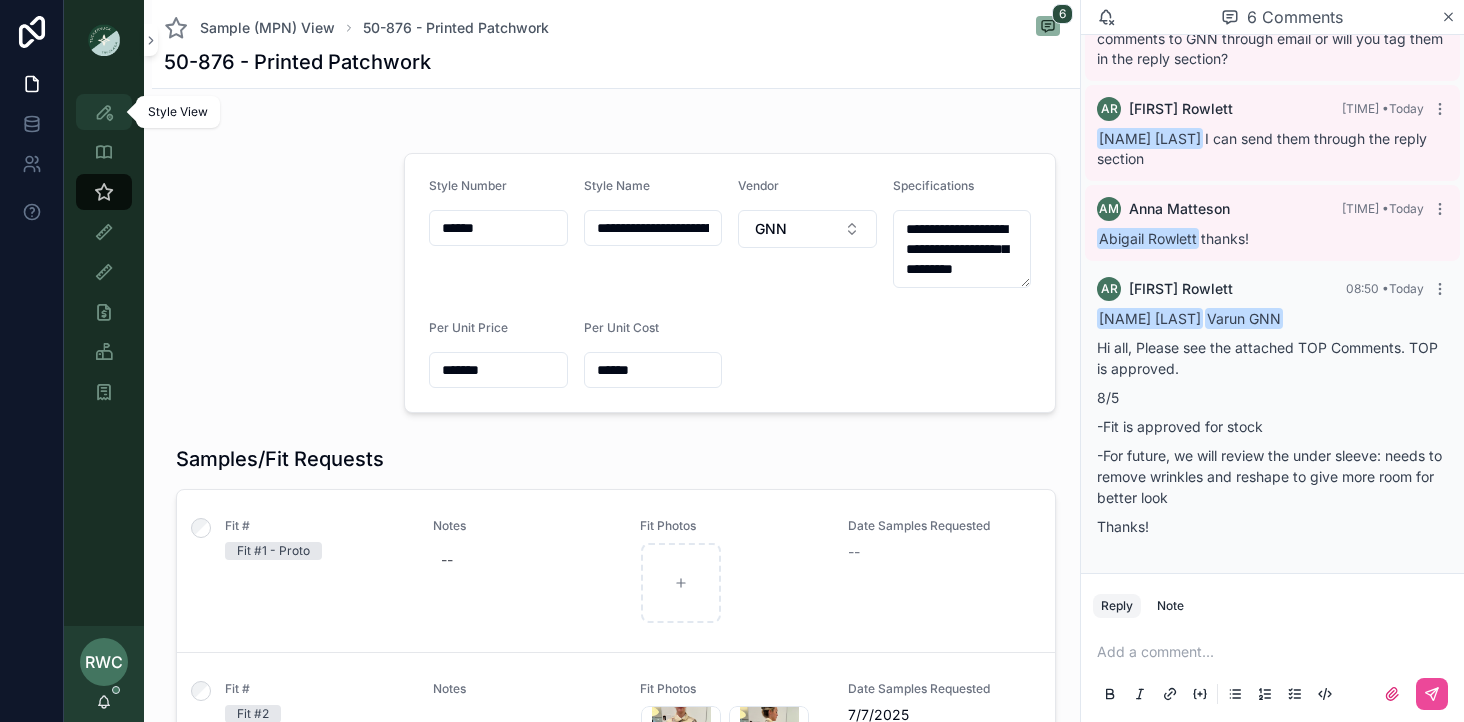 click at bounding box center (104, 112) 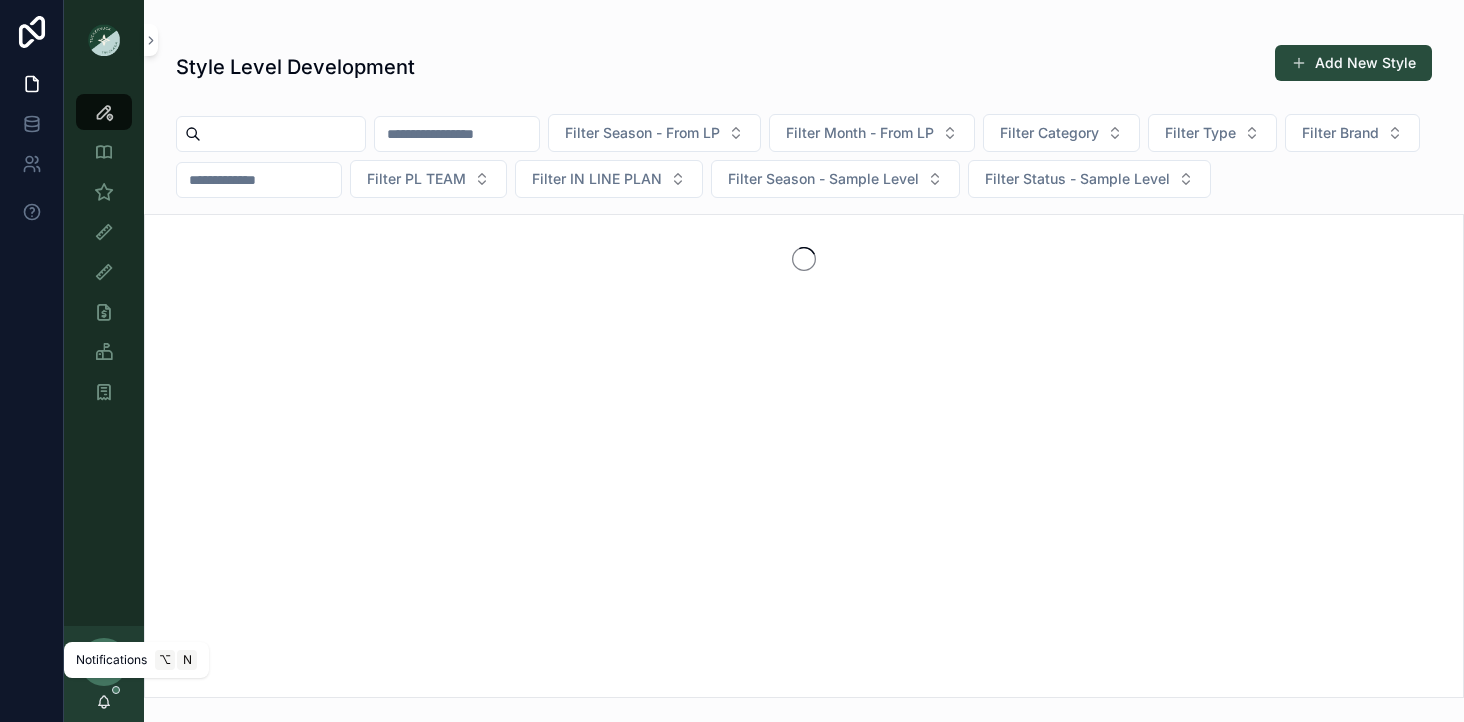 click on "[NAME] [LAST]" at bounding box center (104, 674) 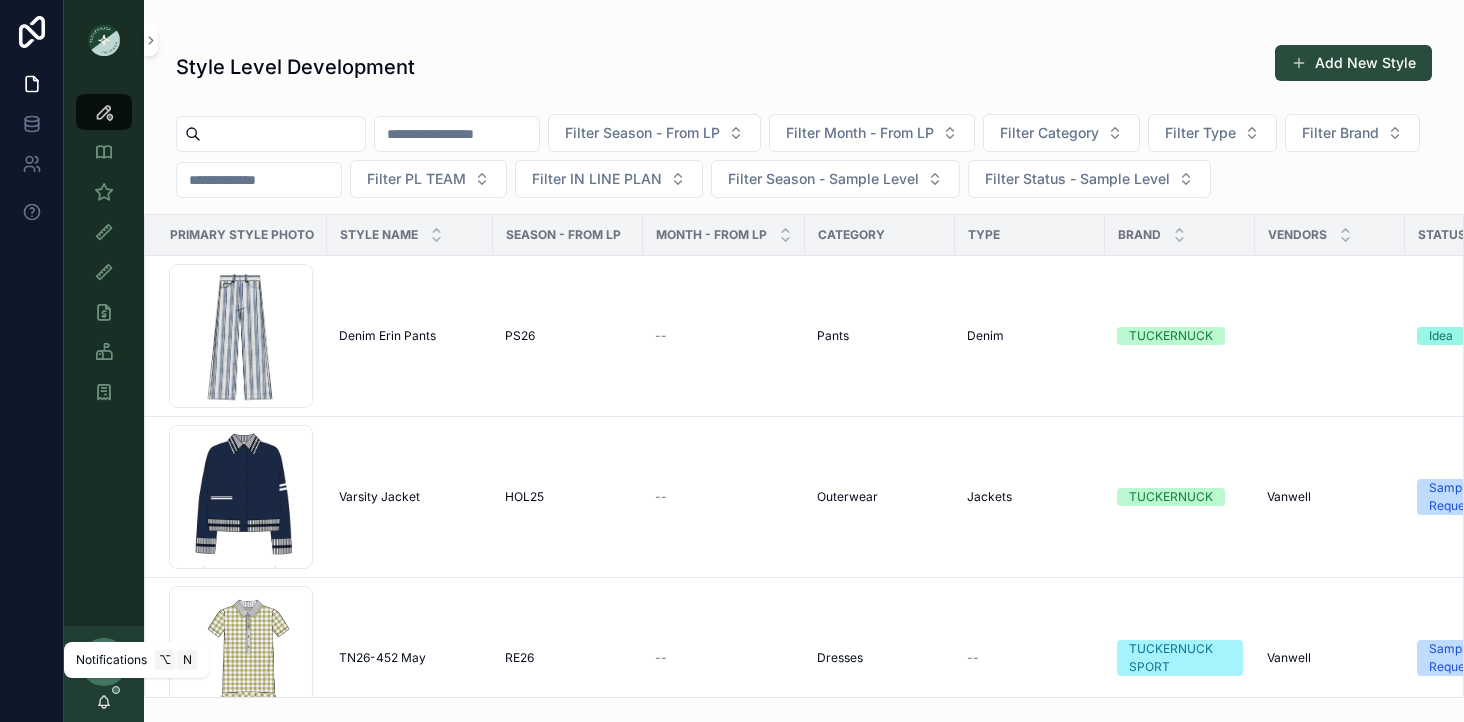 click 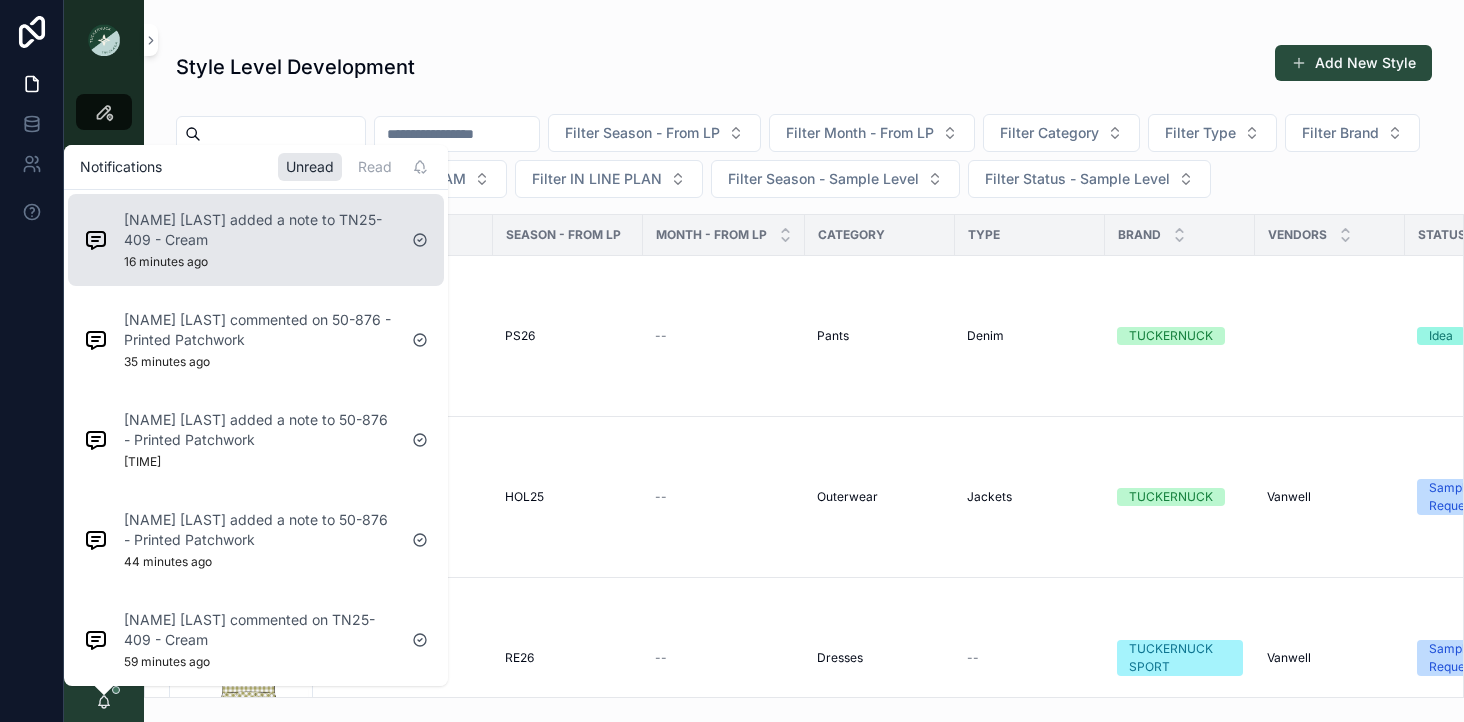 click on "[NAME] [LAST] added a note to TN25-409 - Cream" at bounding box center [260, 230] 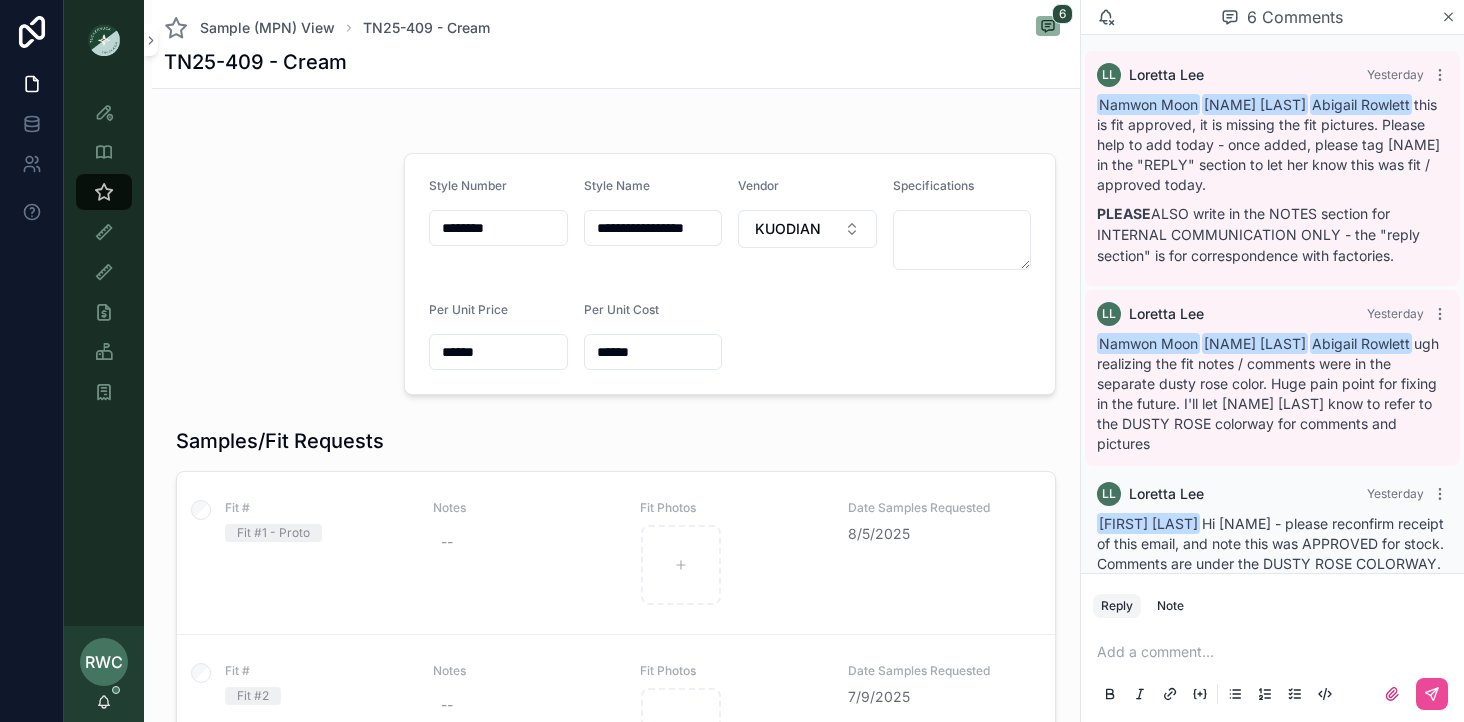 scroll, scrollTop: 344, scrollLeft: 0, axis: vertical 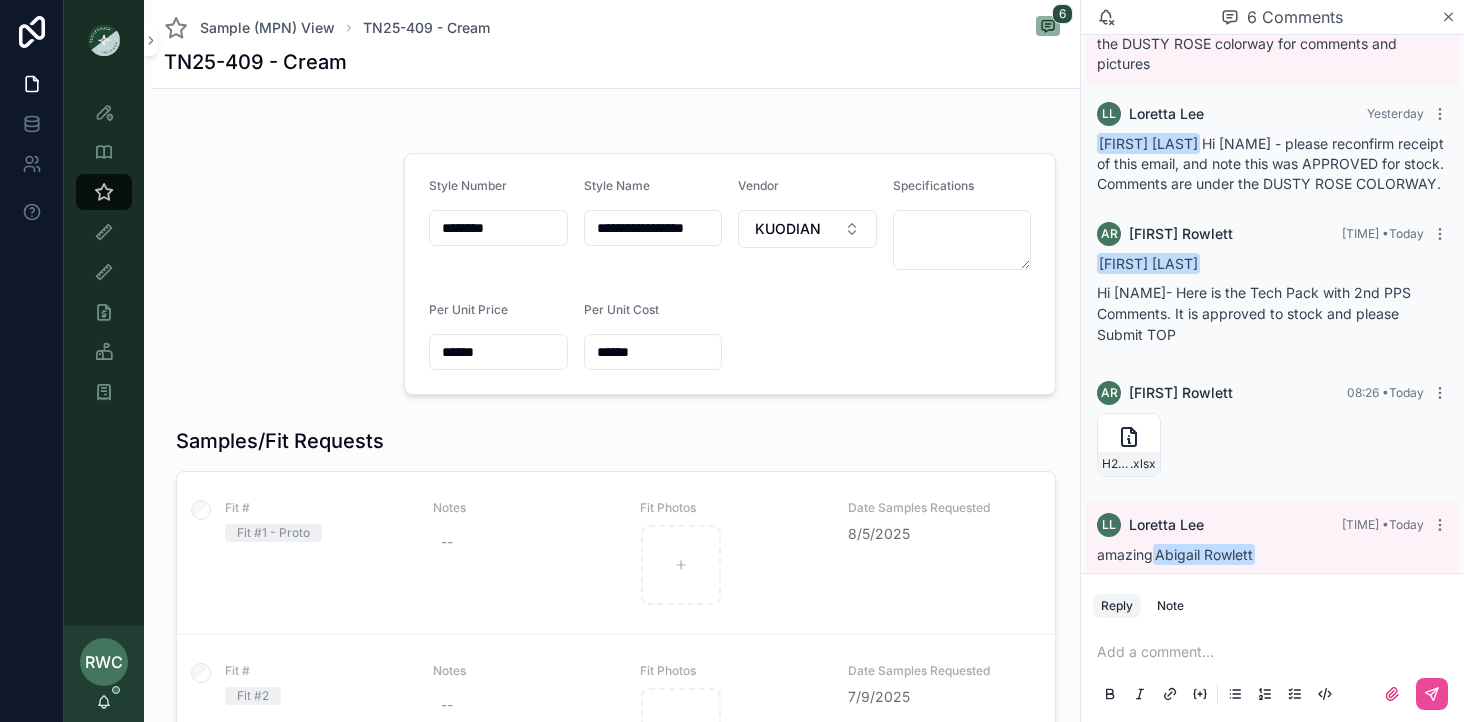 click on "[NAME] [LAST]" at bounding box center (104, 674) 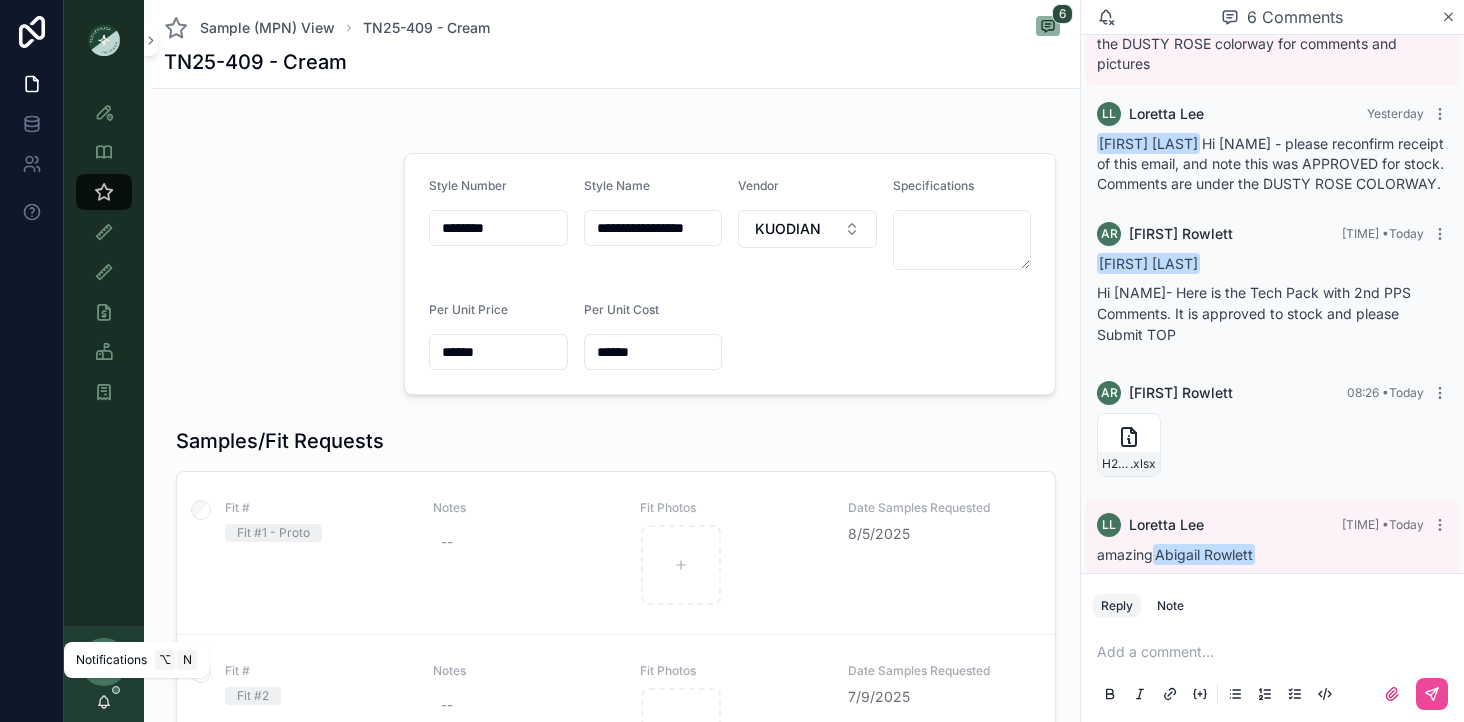 click at bounding box center (116, 690) 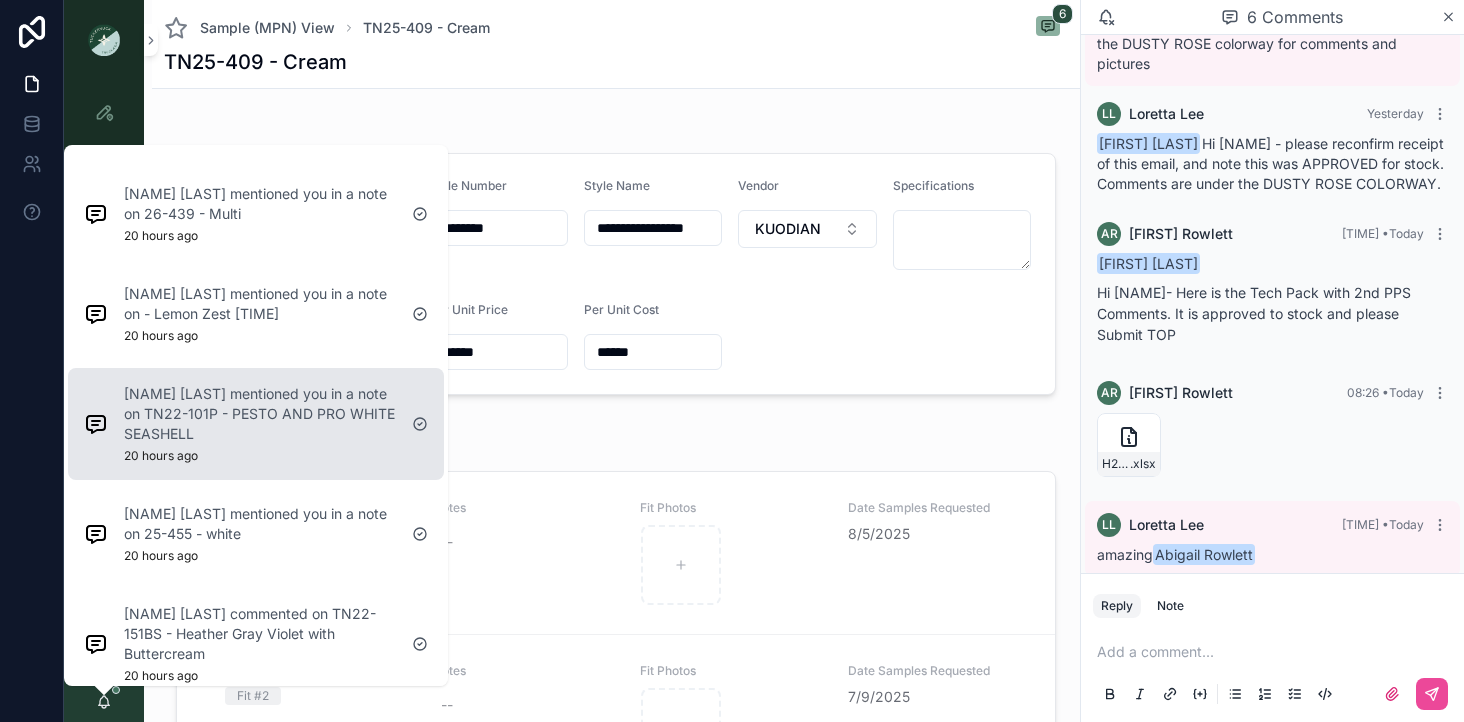 scroll, scrollTop: 1227, scrollLeft: 0, axis: vertical 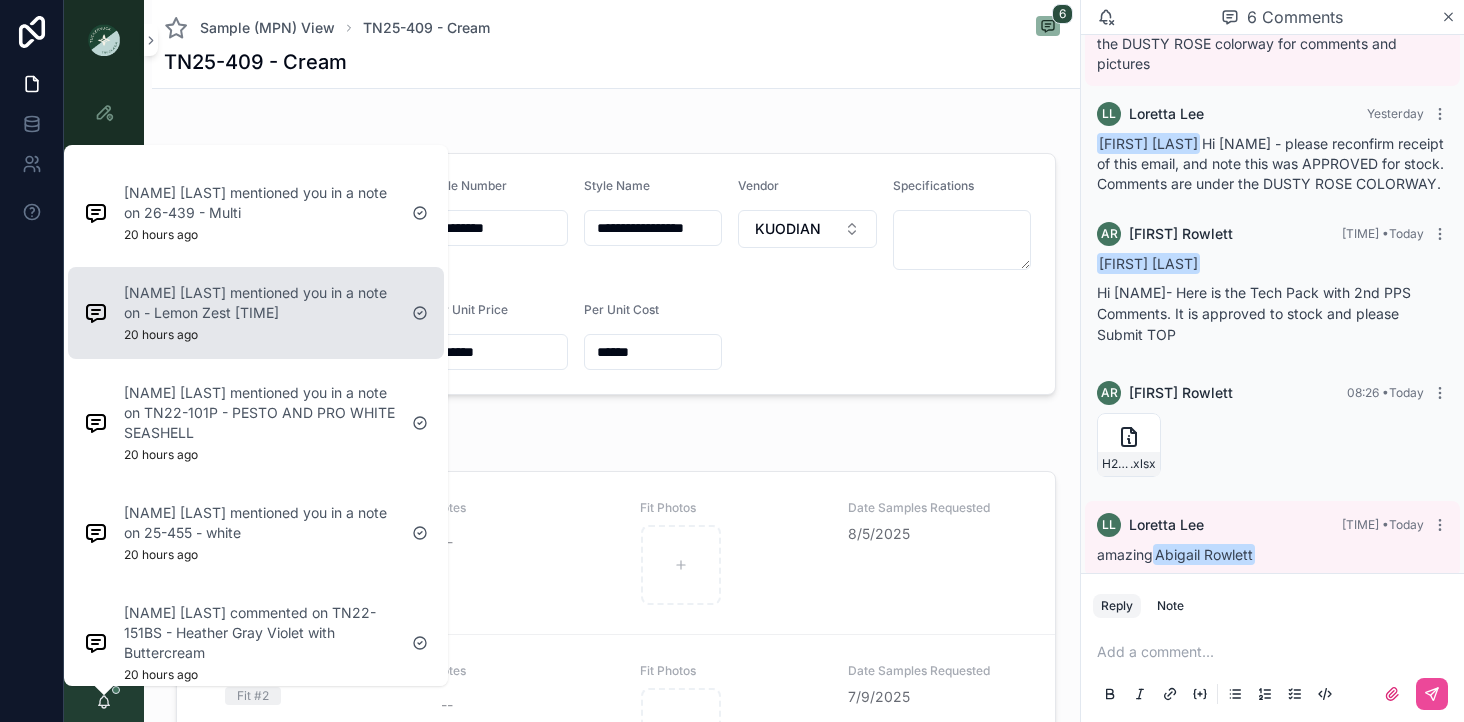 click on "[NAME] [LAST] mentioned you in a note on  - Lemon Zest [TIME]" at bounding box center (260, 313) 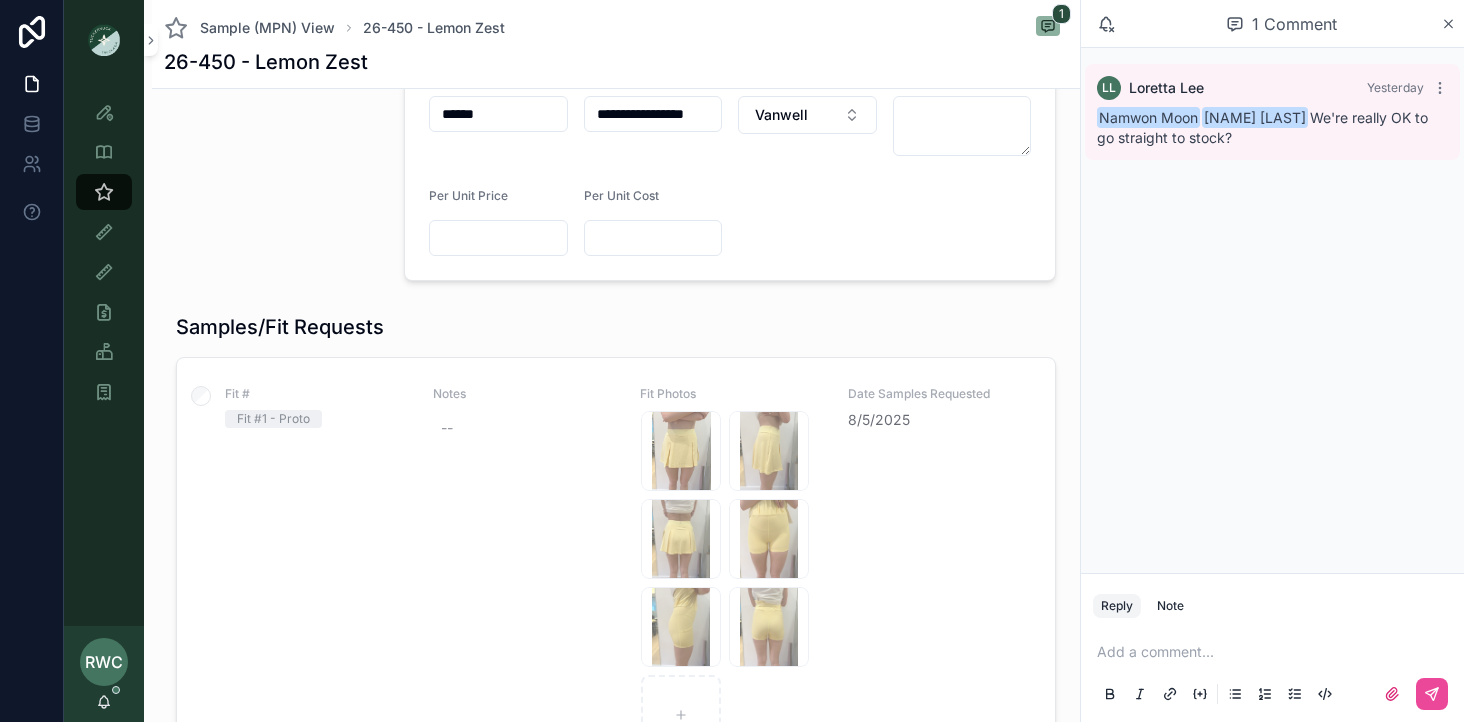 scroll, scrollTop: 0, scrollLeft: 0, axis: both 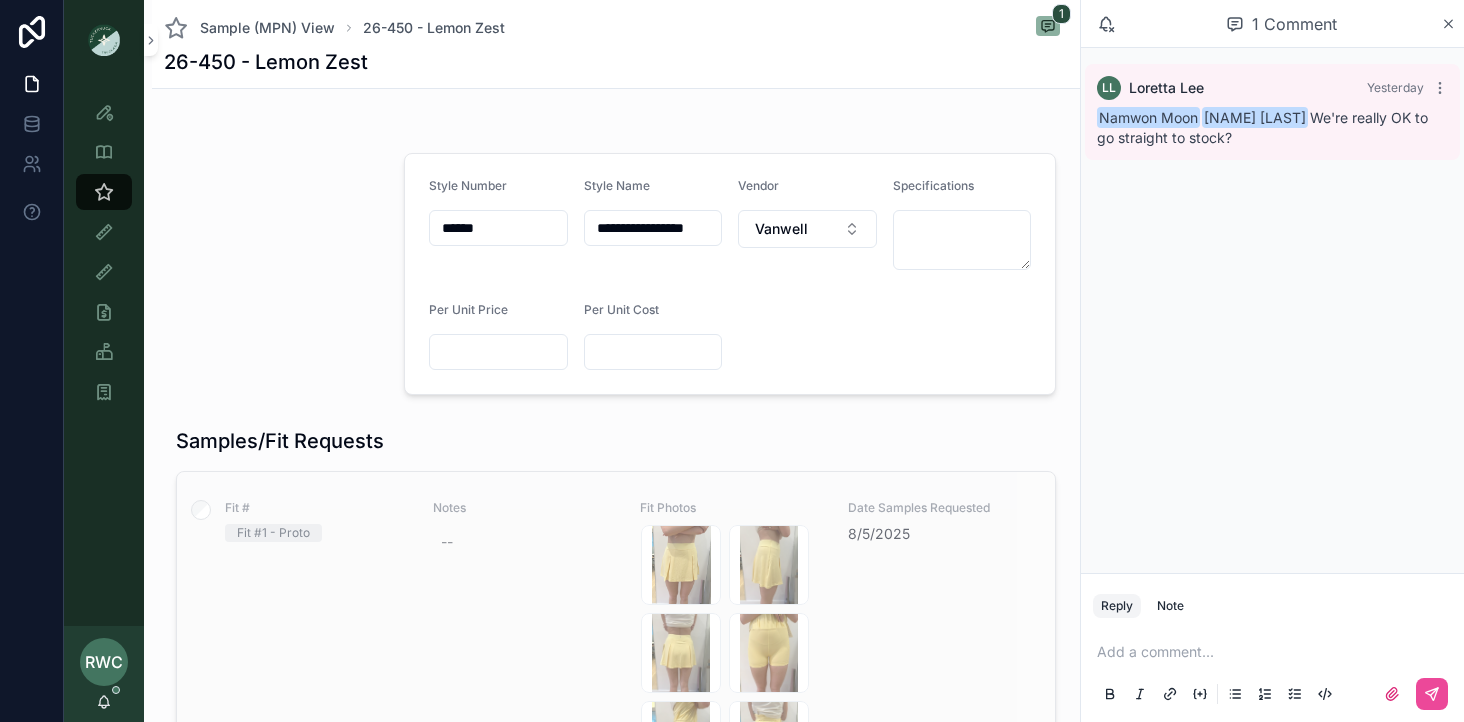 click on "Fit #1 - Proto" at bounding box center (273, 533) 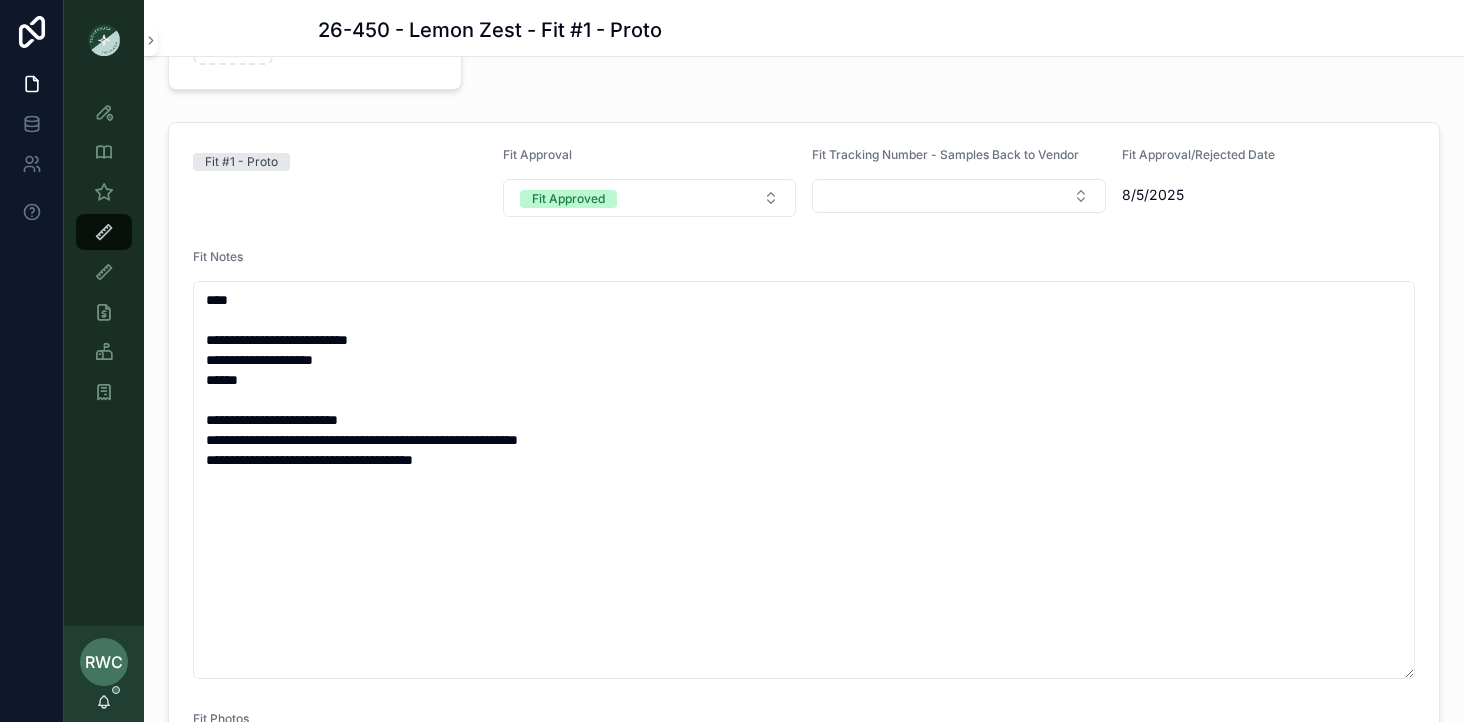scroll, scrollTop: 336, scrollLeft: 0, axis: vertical 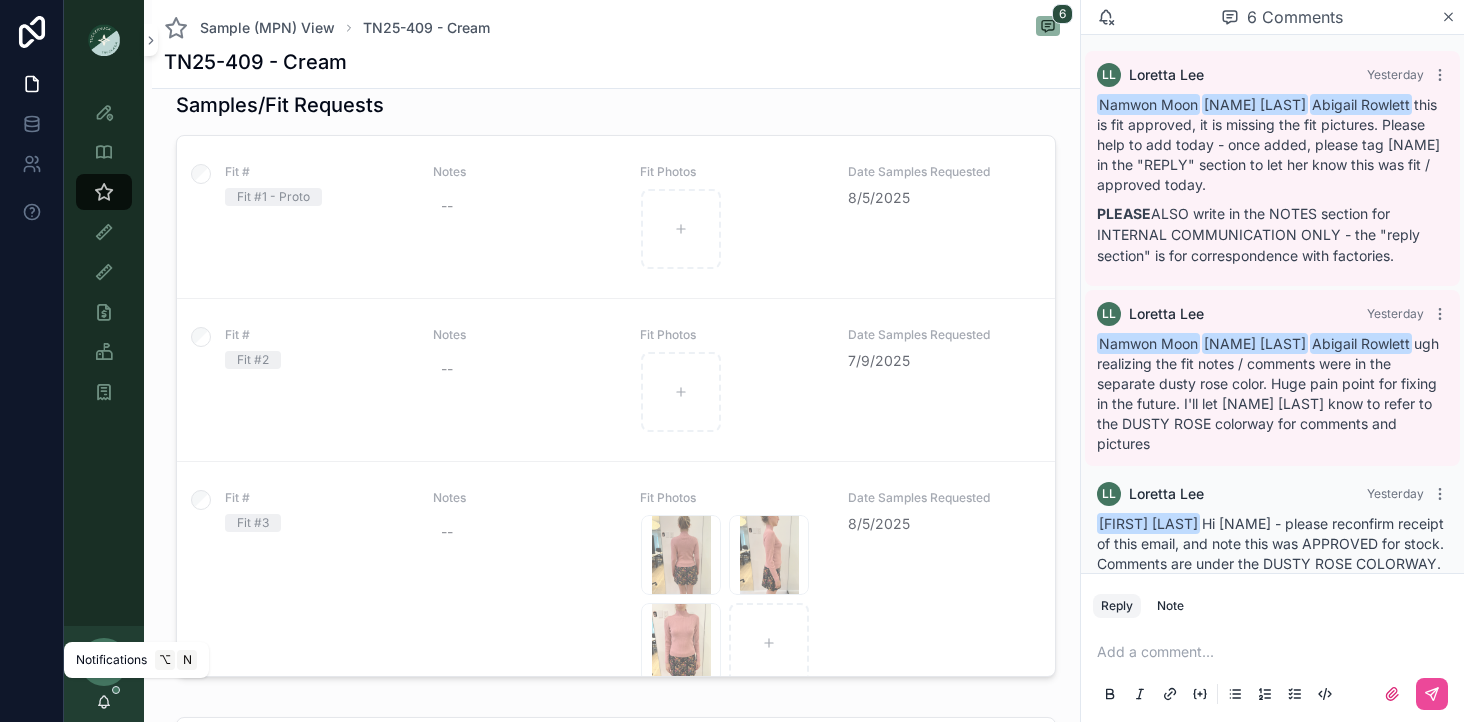 click at bounding box center [116, 690] 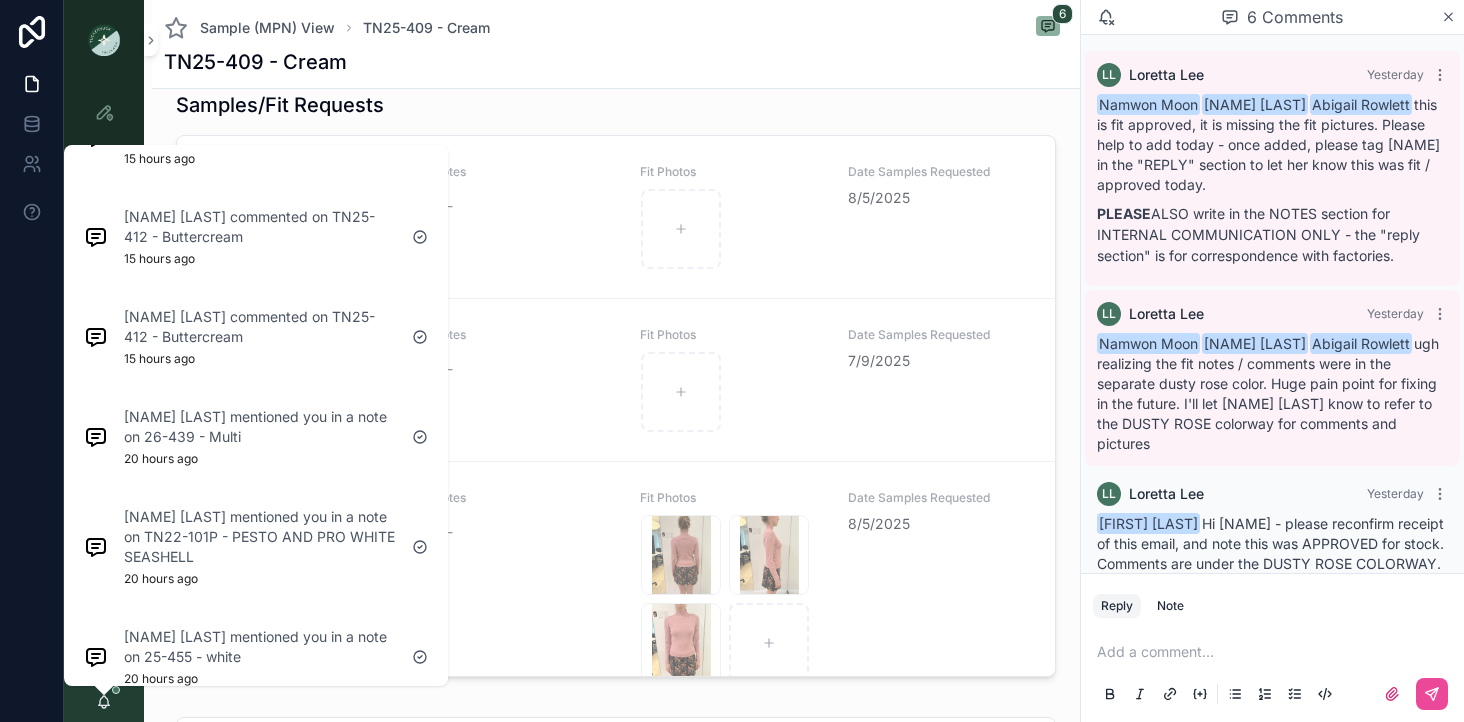 scroll, scrollTop: 1027, scrollLeft: 0, axis: vertical 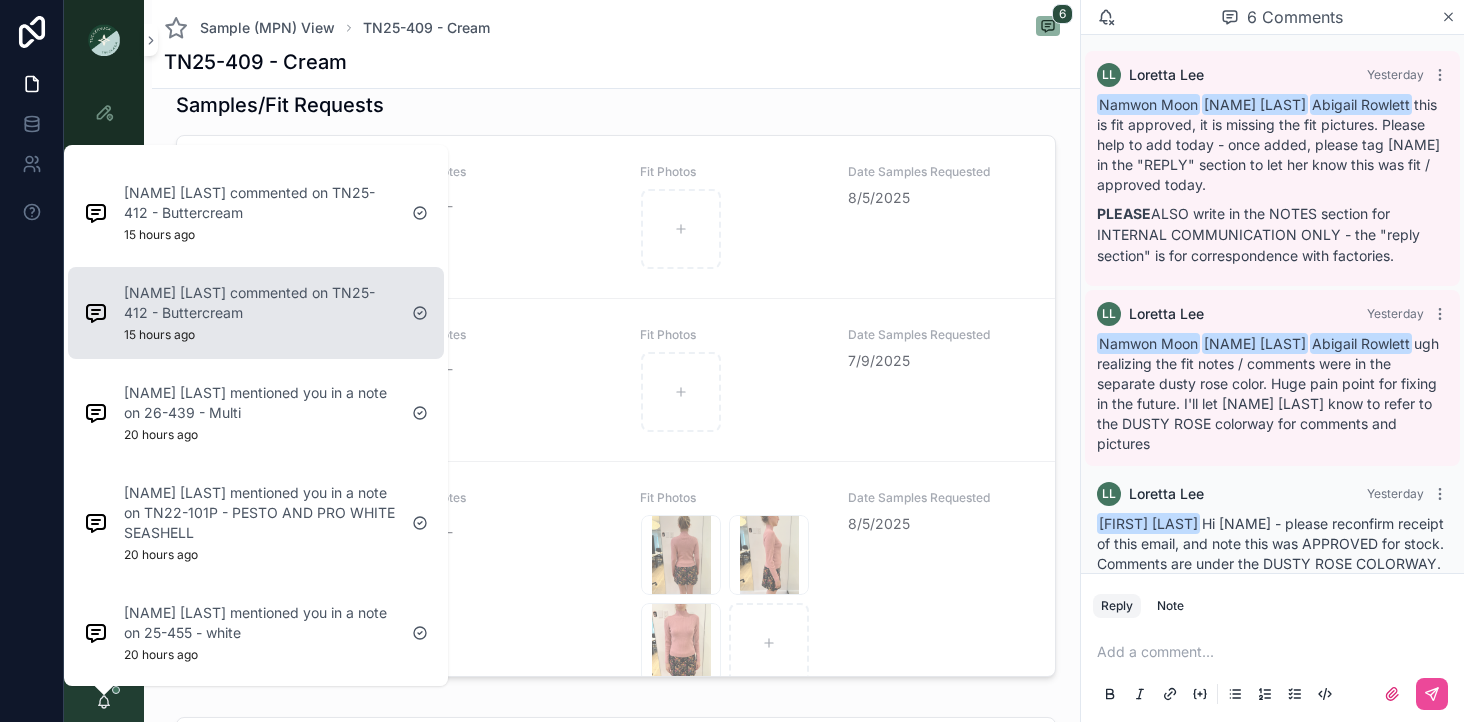 click on "[NAME] [LAST] commented on TN25-412 - Buttercream" at bounding box center (260, 303) 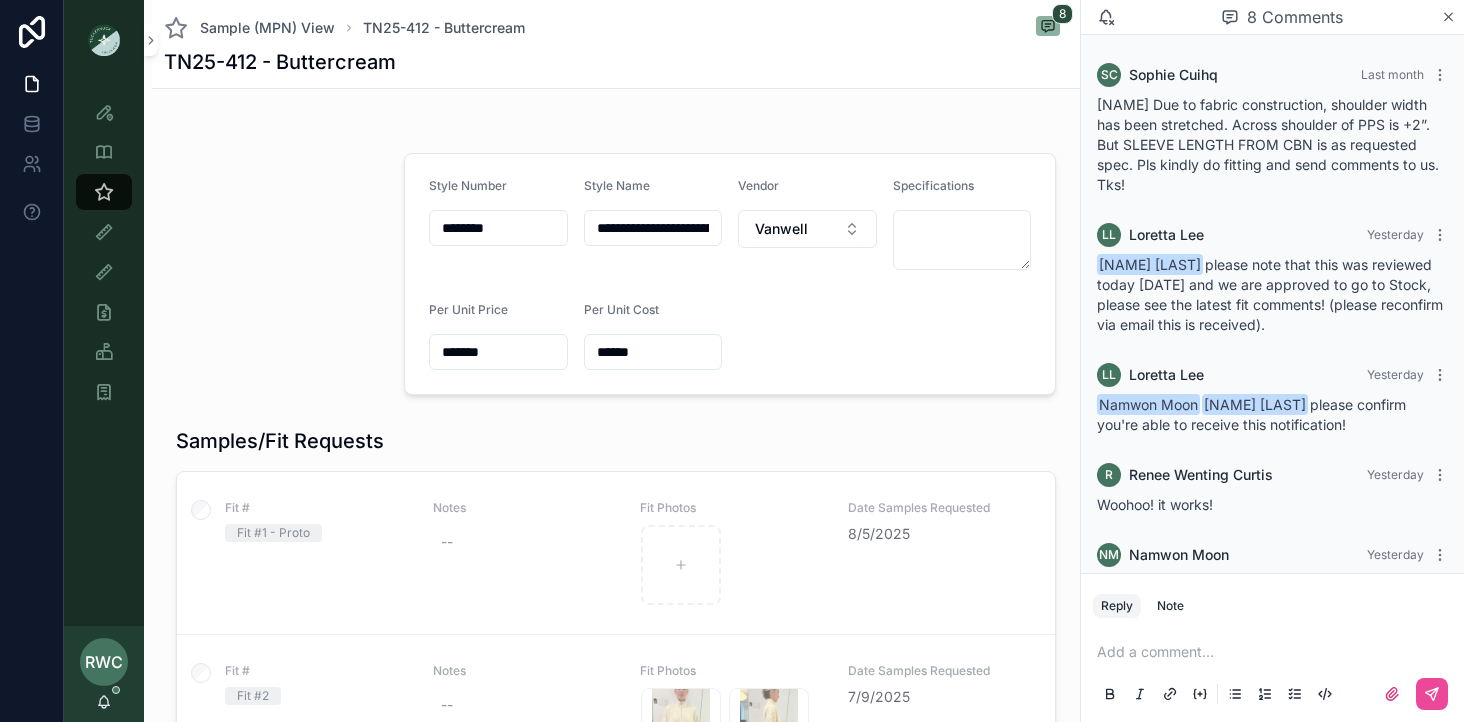 scroll, scrollTop: 392, scrollLeft: 0, axis: vertical 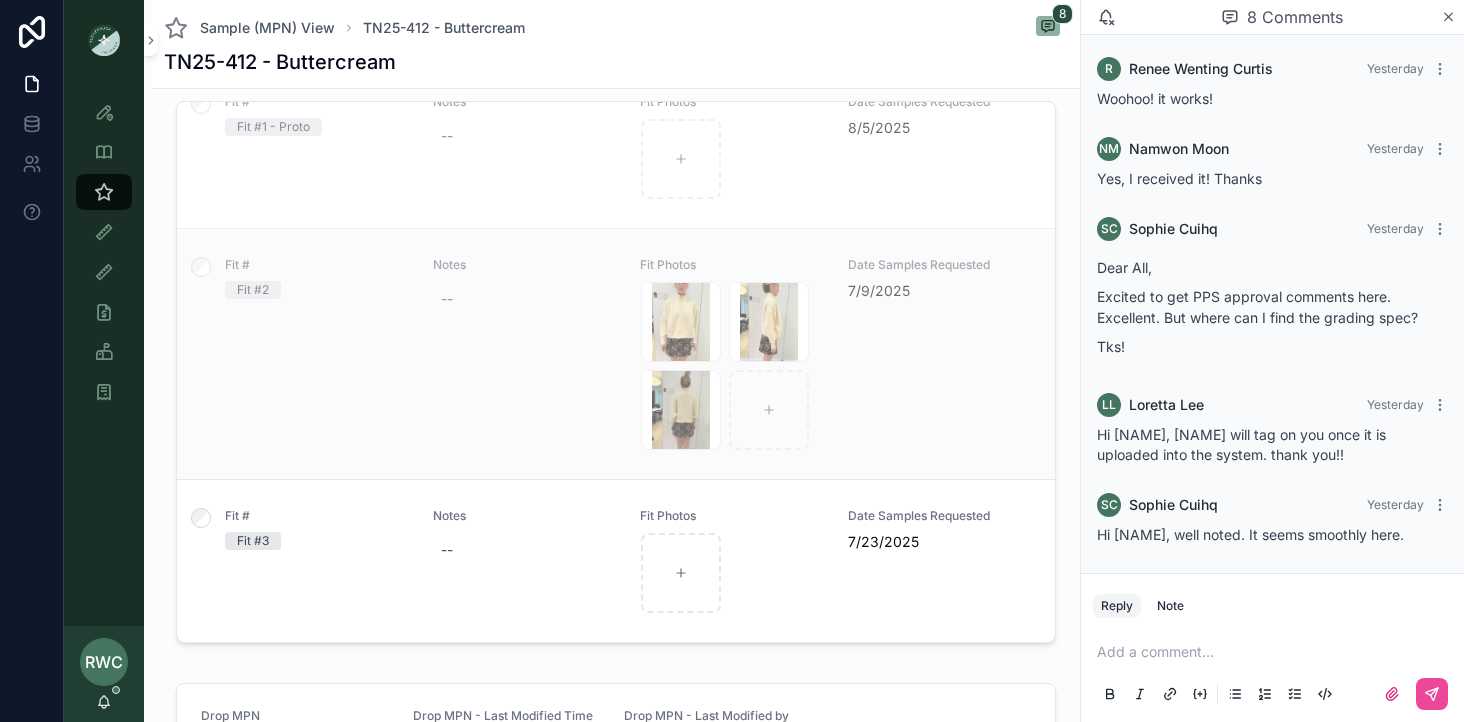 click on "Fit #" at bounding box center (317, 265) 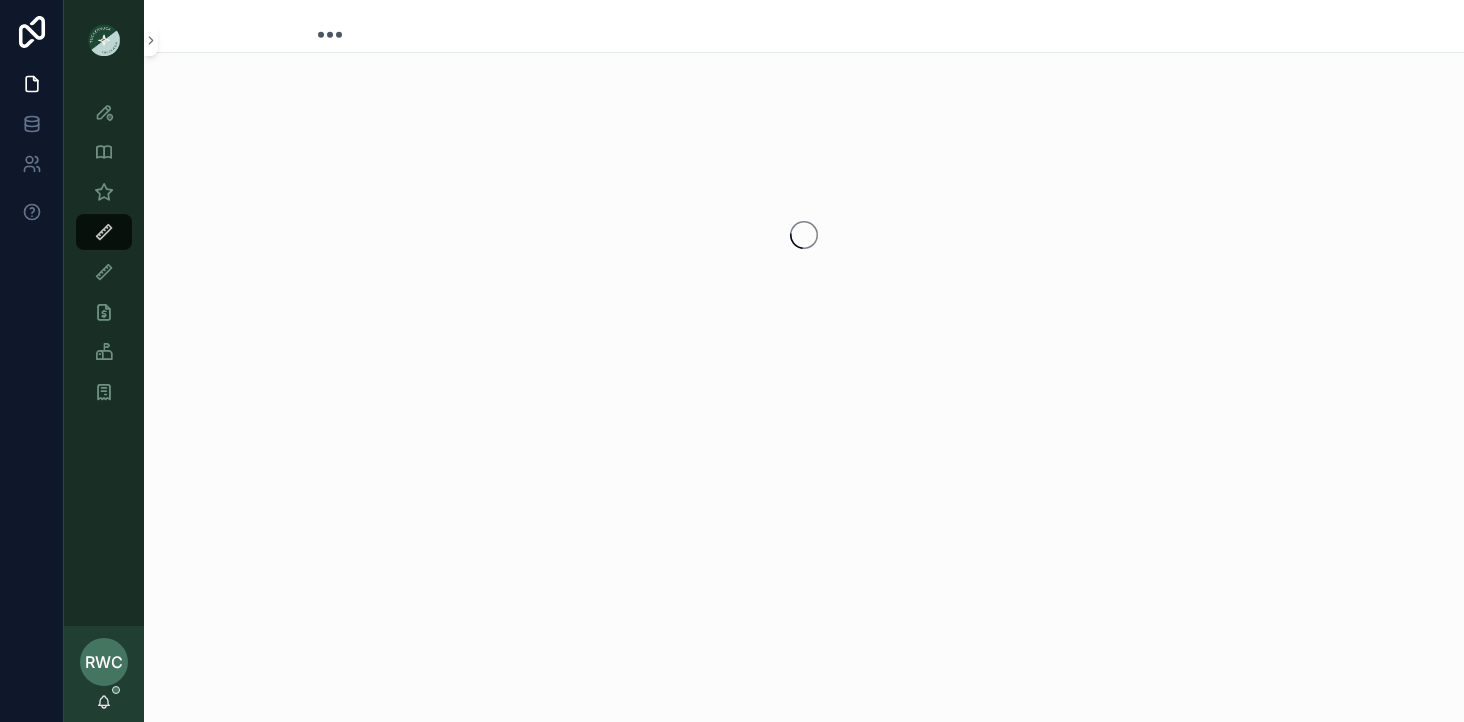 scroll, scrollTop: 0, scrollLeft: 0, axis: both 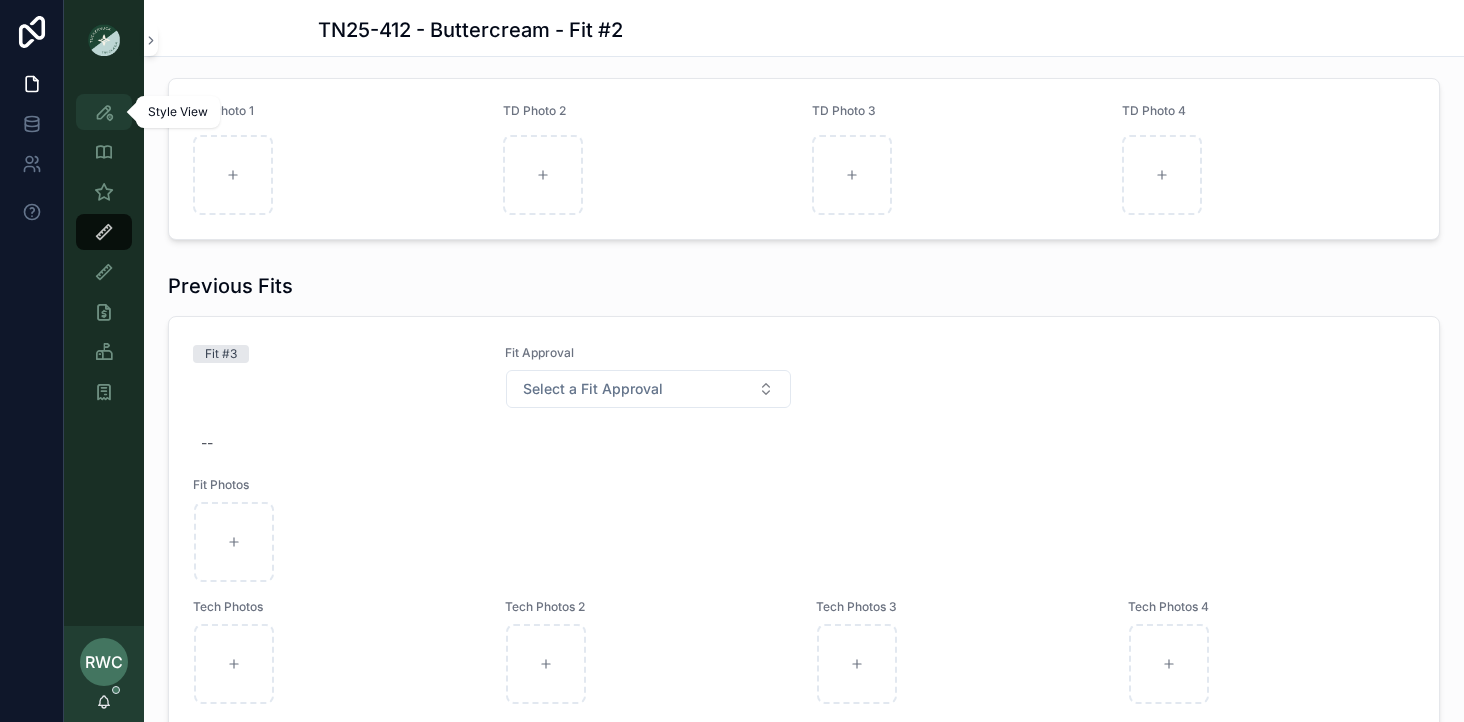drag, startPoint x: 93, startPoint y: 119, endPoint x: 123, endPoint y: 109, distance: 31.622776 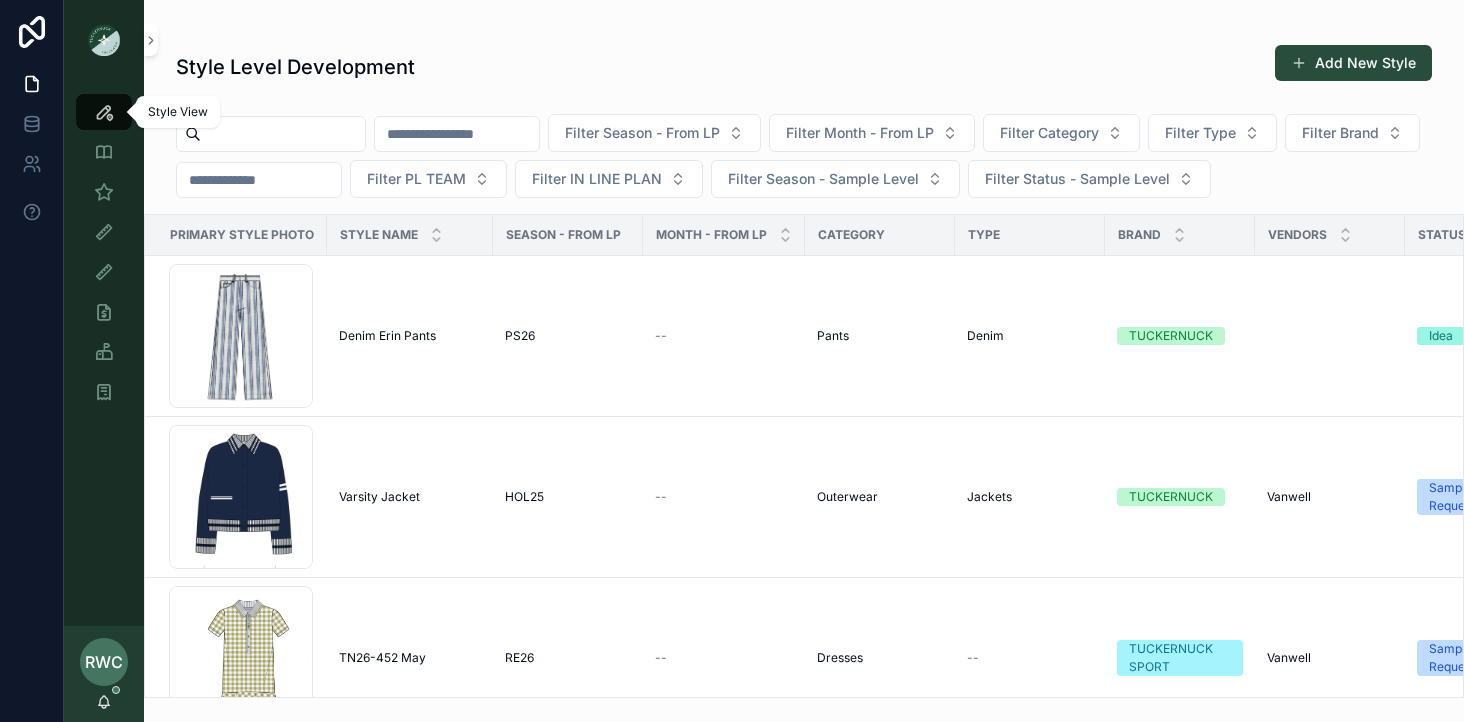 scroll, scrollTop: 0, scrollLeft: 0, axis: both 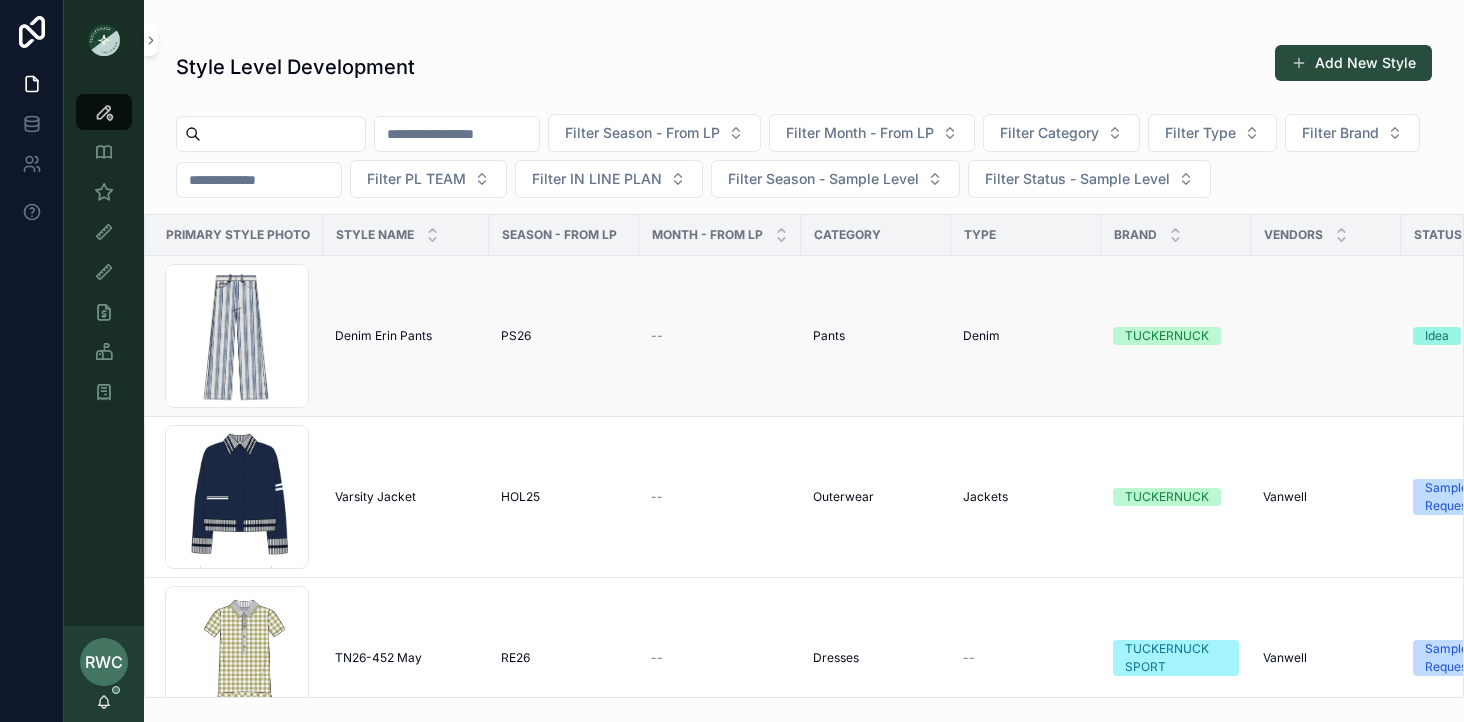 click on "[FIRST] [FIRST]" at bounding box center [406, 336] 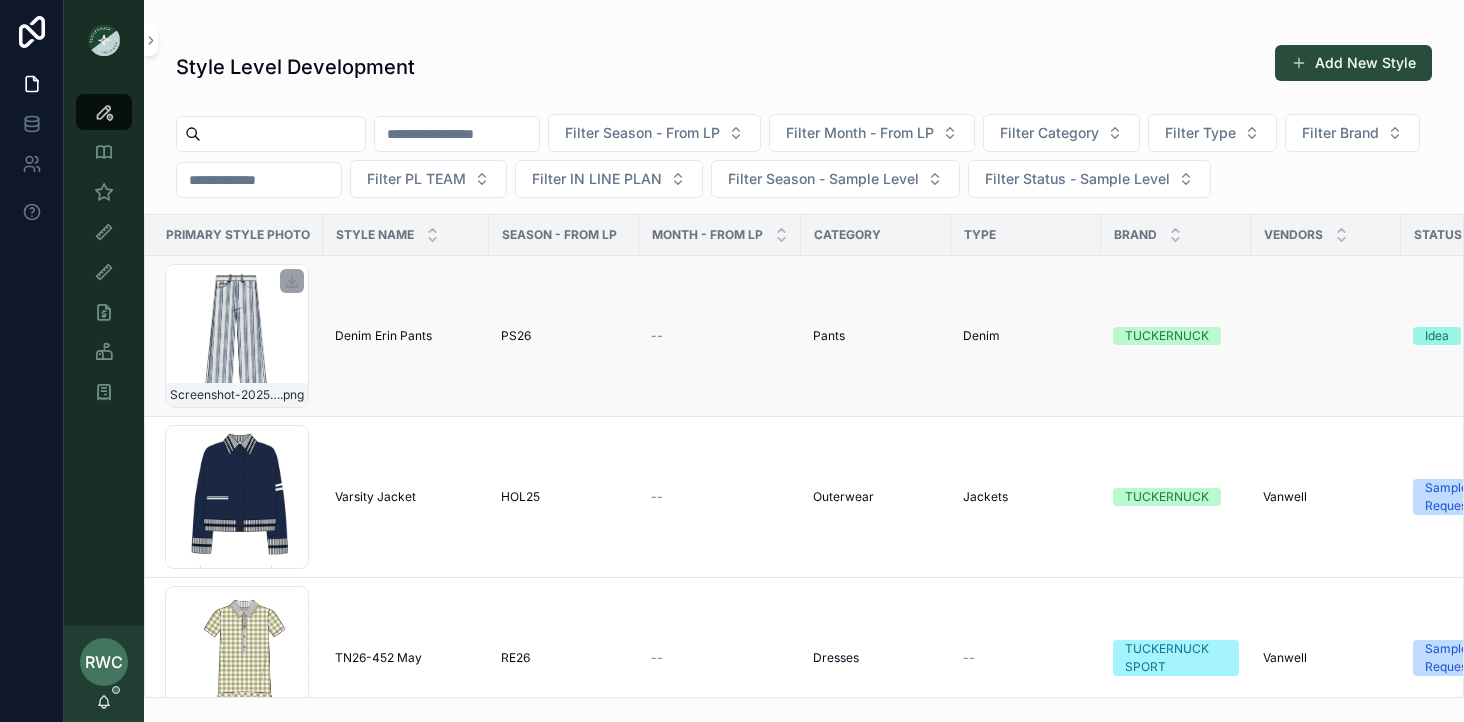 click on "Screenshot-2025-08-05-at-4.51.23-PM .png" at bounding box center [237, 336] 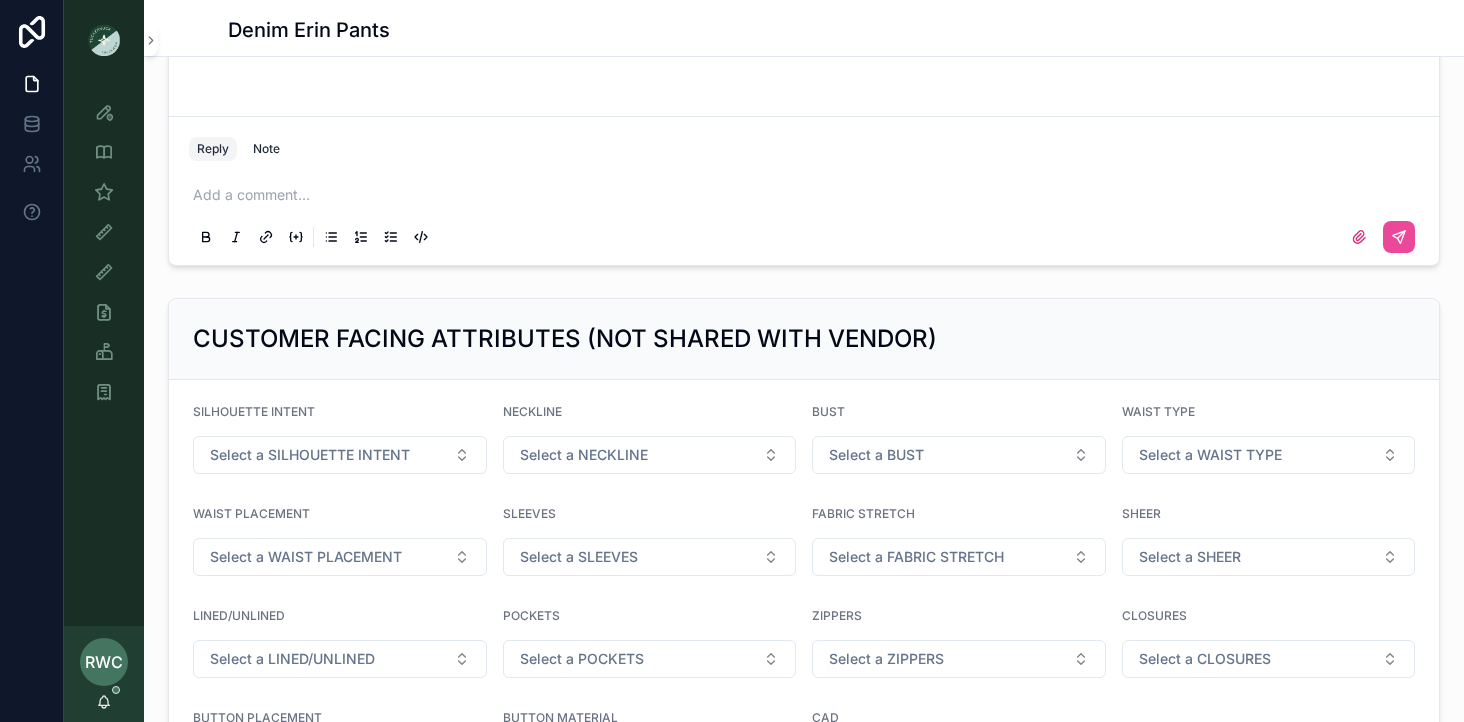 scroll, scrollTop: 1140, scrollLeft: 0, axis: vertical 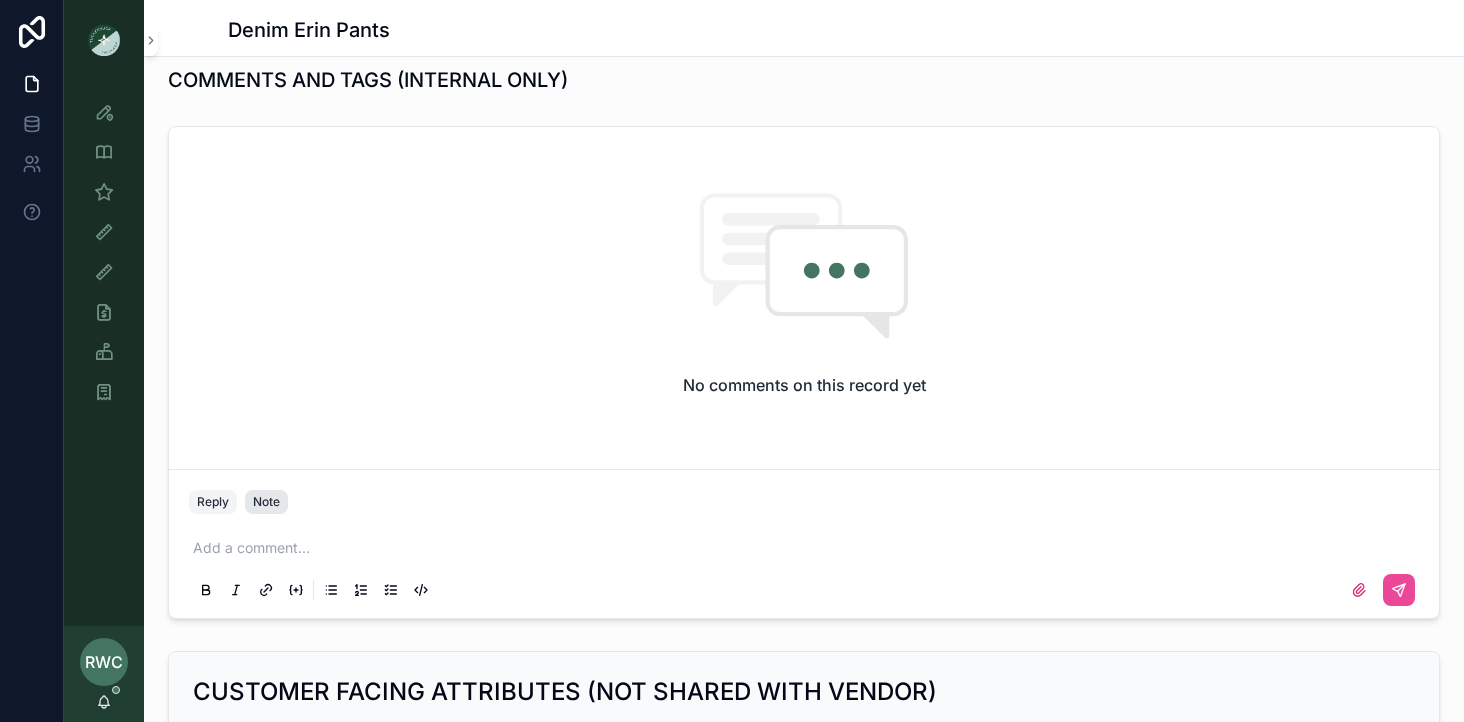 click on "Note" at bounding box center (266, 502) 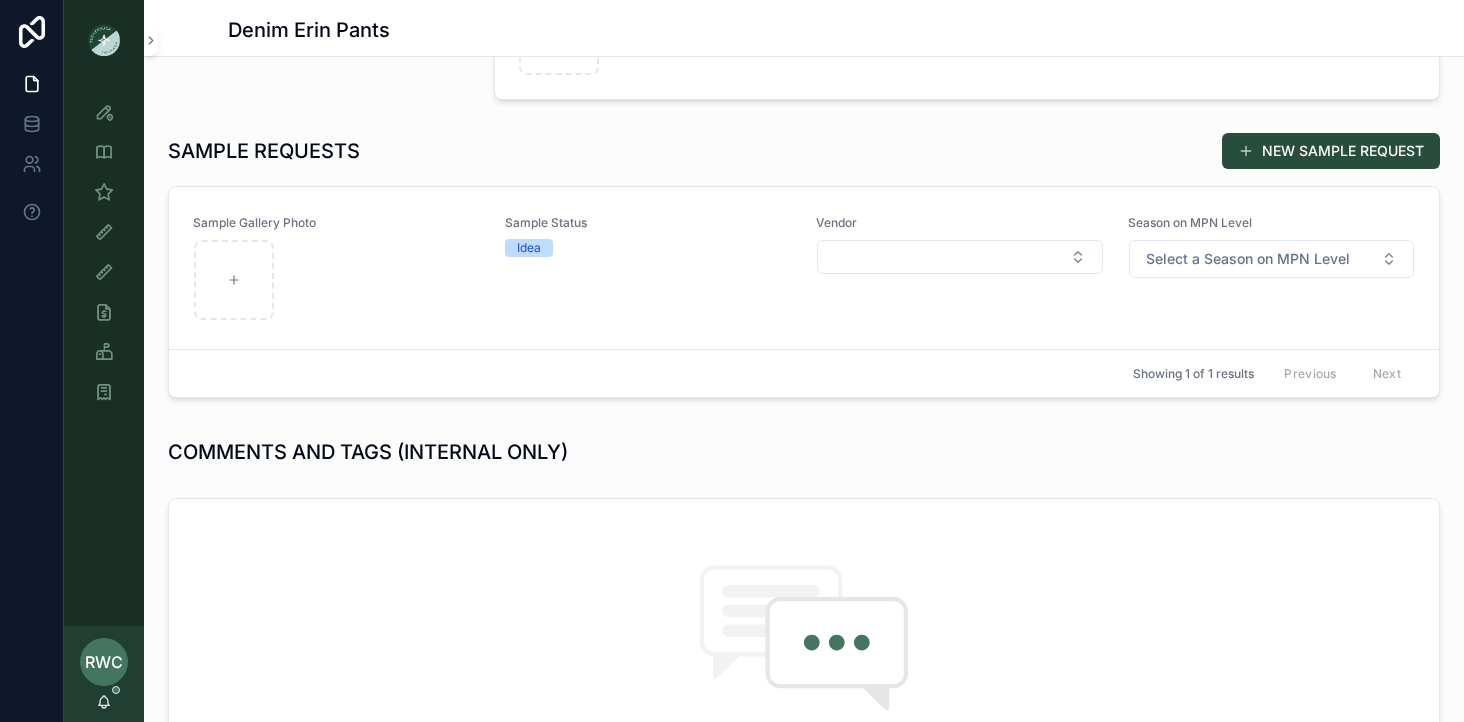 scroll, scrollTop: 766, scrollLeft: 0, axis: vertical 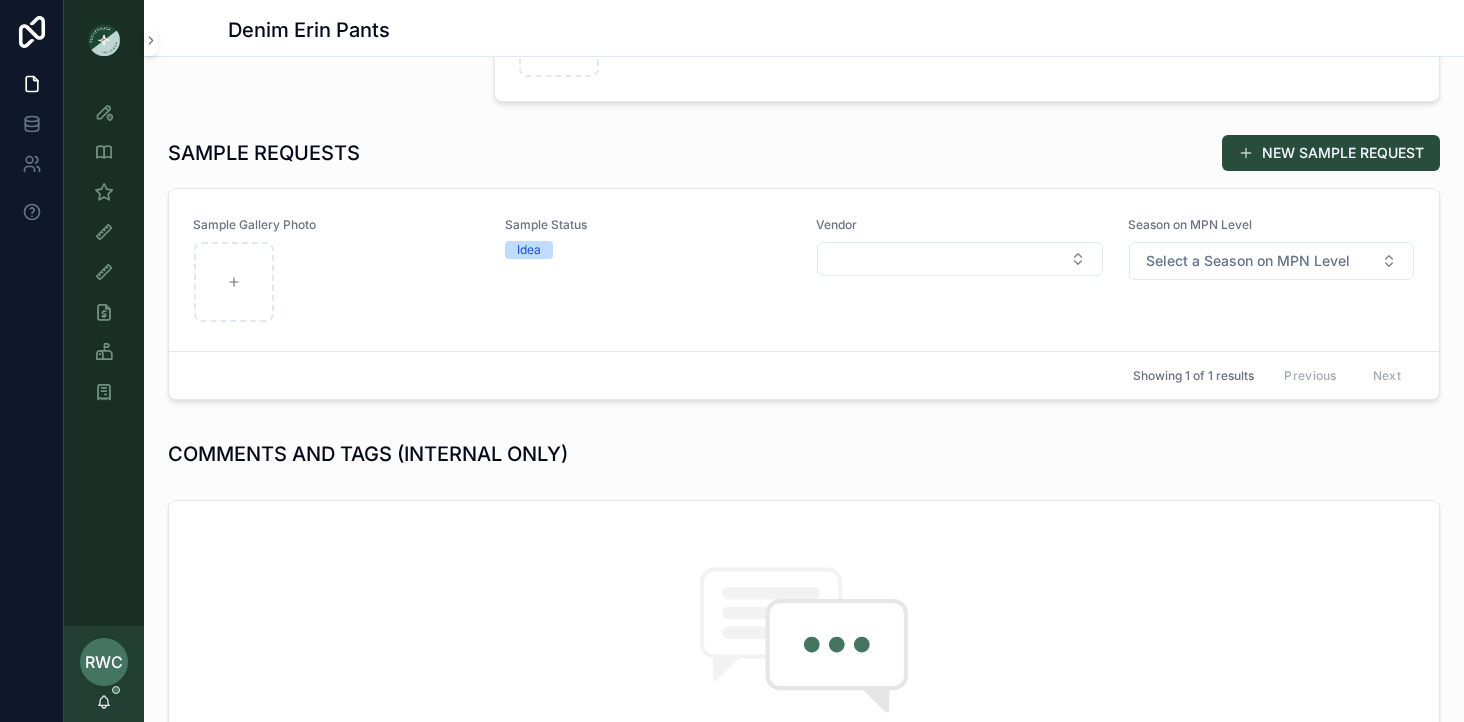 click on "COMMENTS AND TAGS (INTERNAL ONLY)" at bounding box center (368, 454) 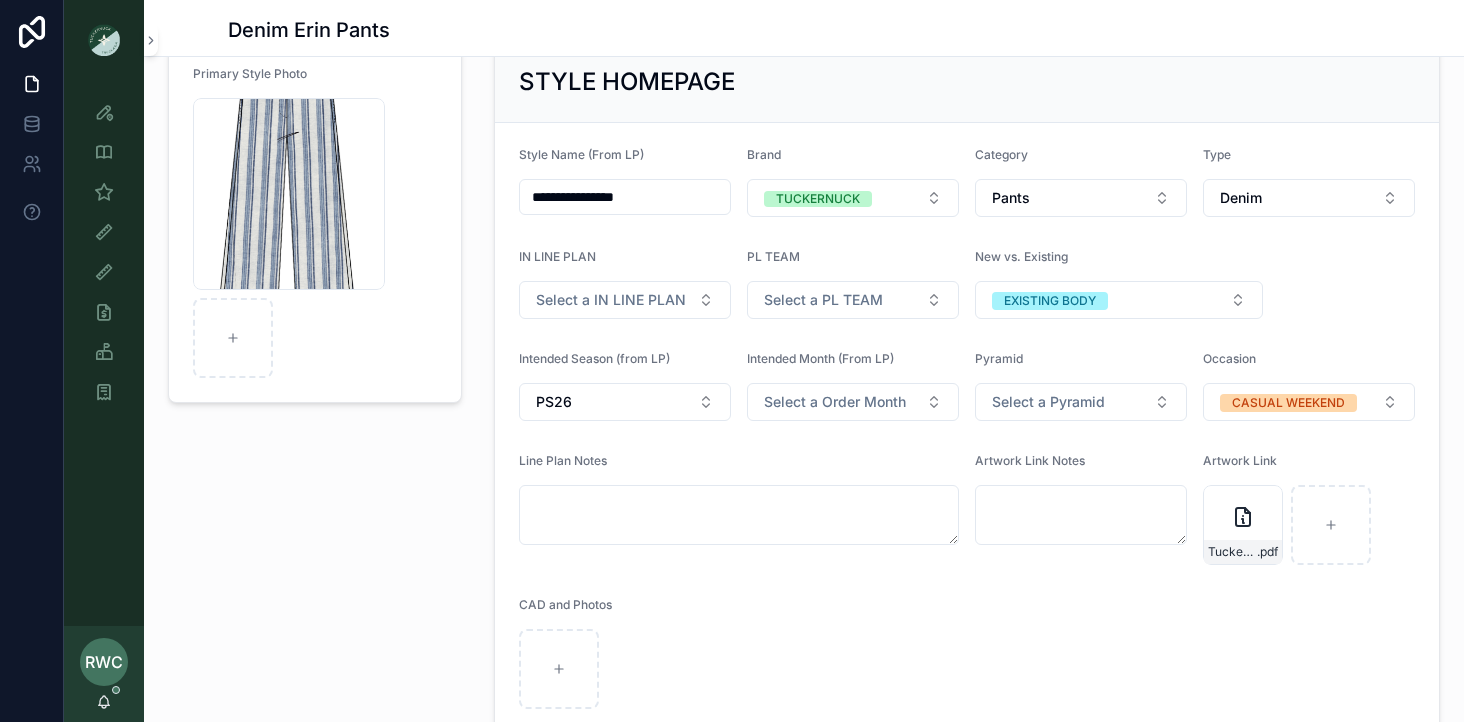 scroll, scrollTop: 0, scrollLeft: 0, axis: both 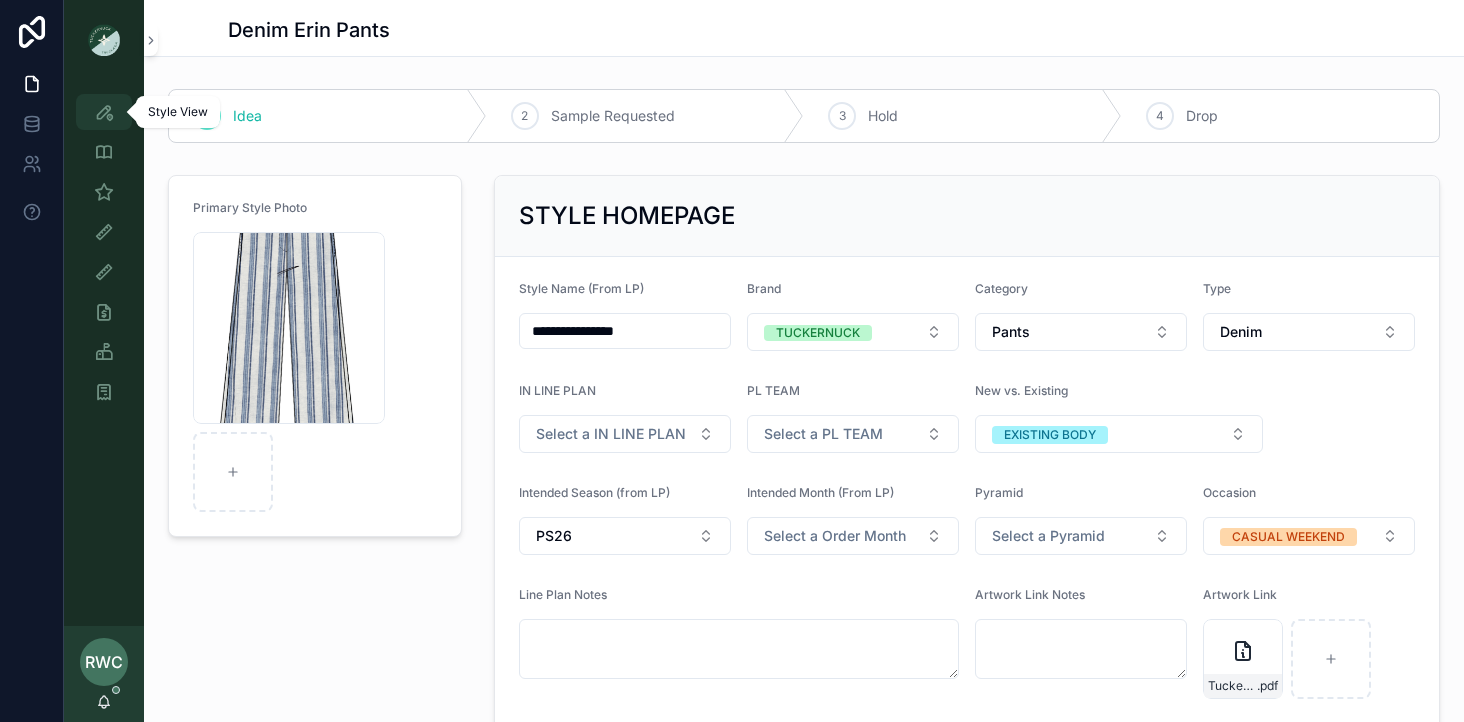 click at bounding box center (104, 112) 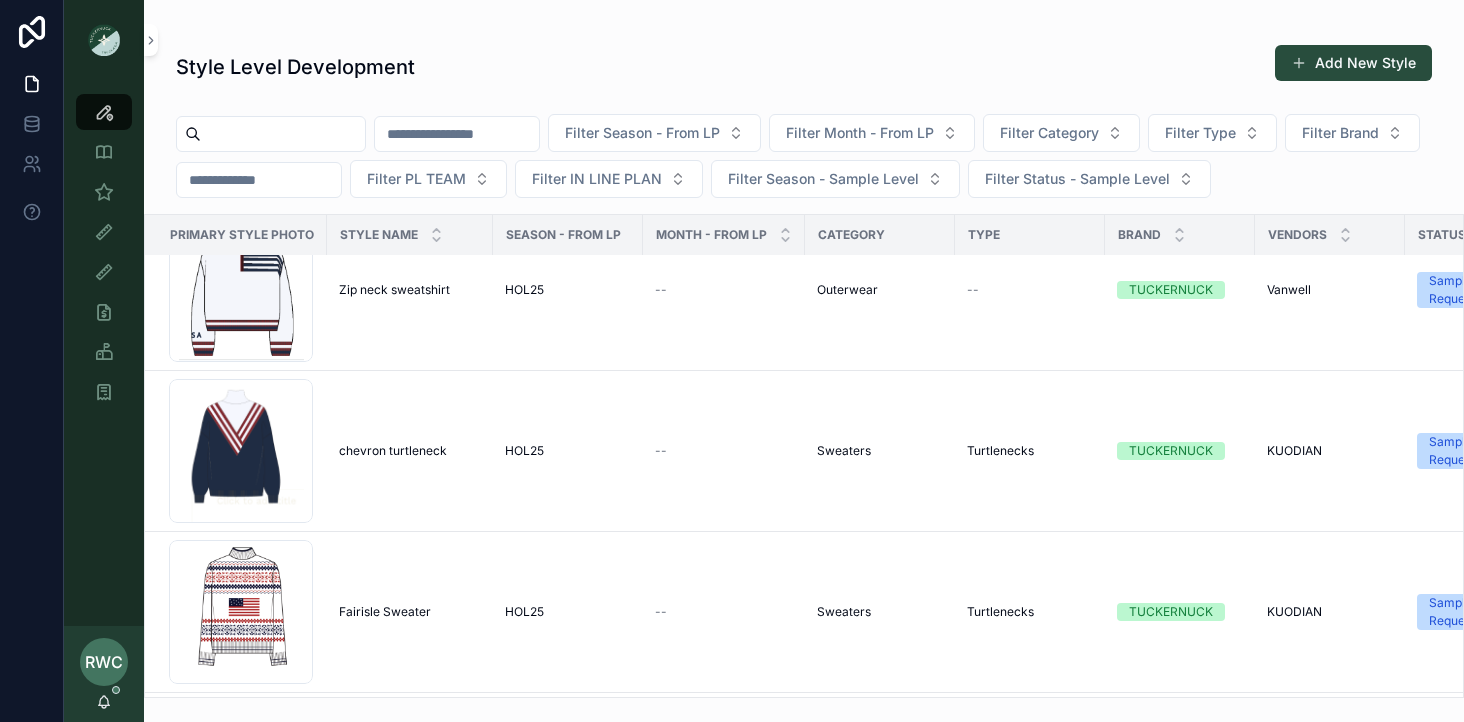 scroll, scrollTop: 914, scrollLeft: 0, axis: vertical 